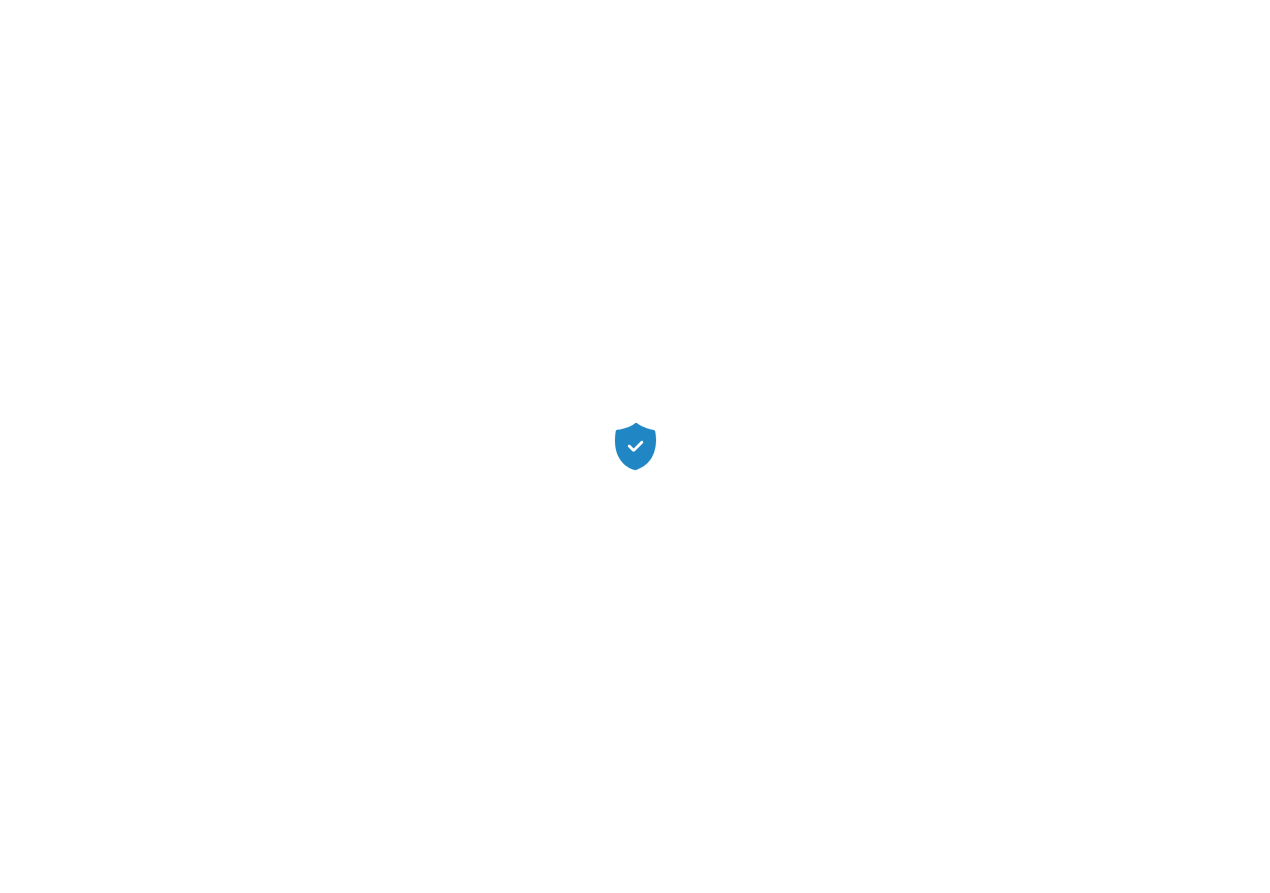 scroll, scrollTop: 0, scrollLeft: 0, axis: both 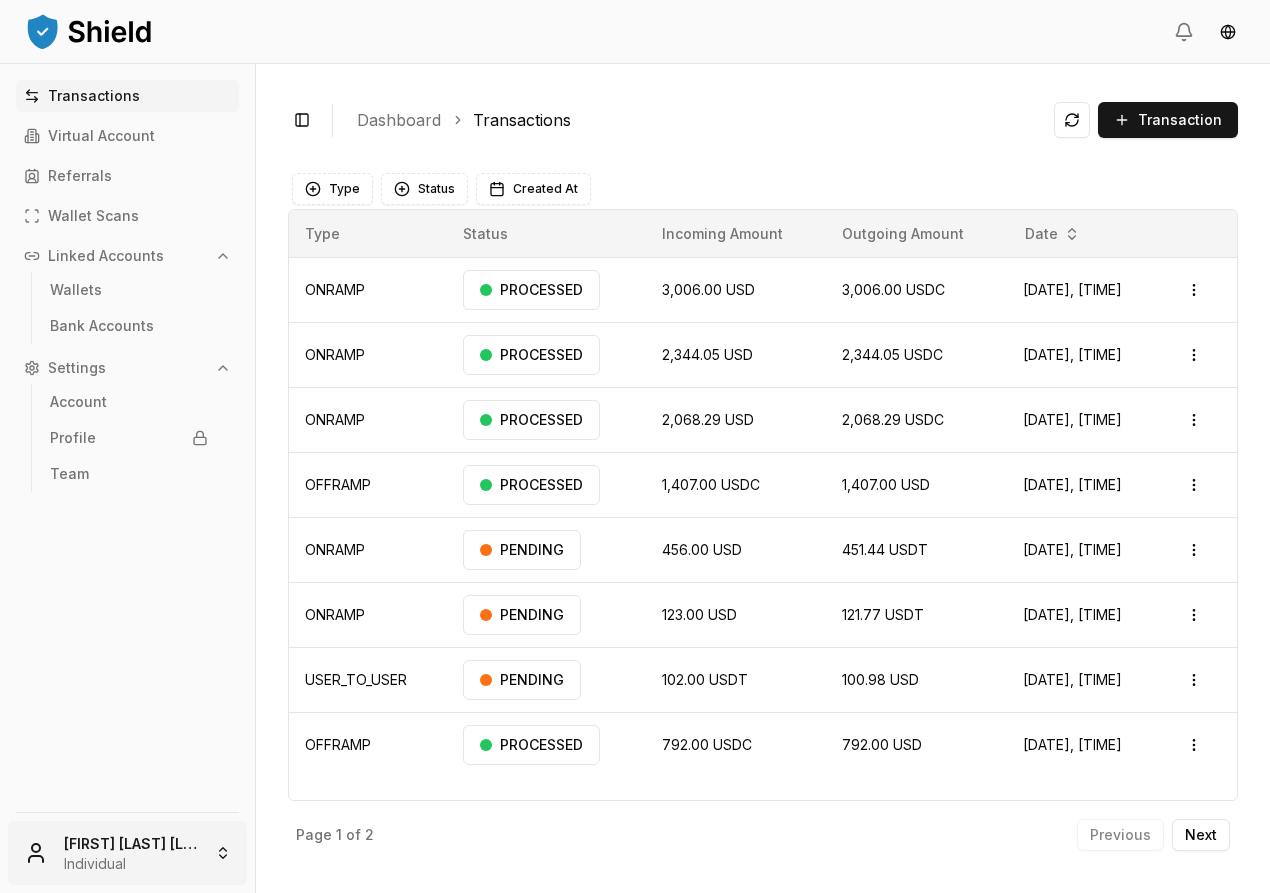 click on "Transactions Virtual Account Referrals Wallet Scans Linked Accounts Wallets Bank Accounts Settings Account Profile Team [FIRST] [LAST] Individual Toggle Sidebar Dashboard Transactions   Transaction ONRAMP   3,006.00 USD   3,006.00 USDC [DATE], [TIME] PROCESSED Open menu ONRAMP   2,344.05 USD   2,344.05 USDC [DATE], [TIME] PROCESSED Open menu ONRAMP   2,068.29 USD   2,068.29 USDC [DATE], [TIME] PROCESSED Open menu OFFRAMP   1,407.00 USDC   1,407.00 USD [DATE], [TIME] PROCESSED Open menu ONRAMP   456.00 USD   451.44 USDT [DATE], [TIME] PENDING Open menu ONRAMP   123.00 USD   121.77 USDT [DATE], [TIME] PENDING Open menu USER_TO_USER   102.00 USDT   100.98 USD [DATE], [TIME] PENDING Open menu OFFRAMP   792.00 USDC   792.00 USD [DATE], [TIME] PROCESSED Open menu Page 1 of 2 Previous Next Type Status Created At Type Status Incoming Amount Outgoing Amount Date   ONRAMP   PROCESSED   3,006.00   USD   3,006.00   USDC   [DATE], [TIME]   Open menu" at bounding box center (635, 446) 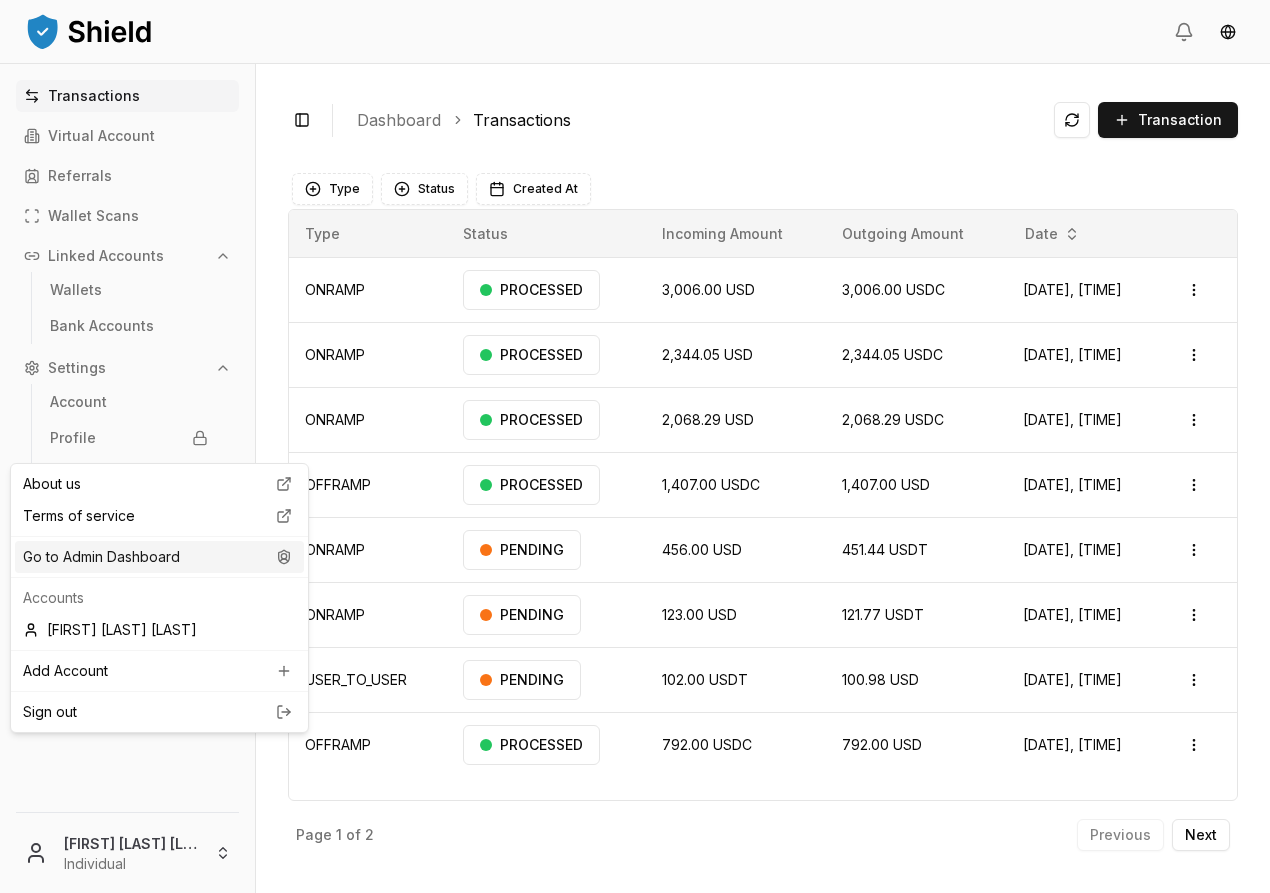 click on "Go to Admin Dashboard" at bounding box center (159, 557) 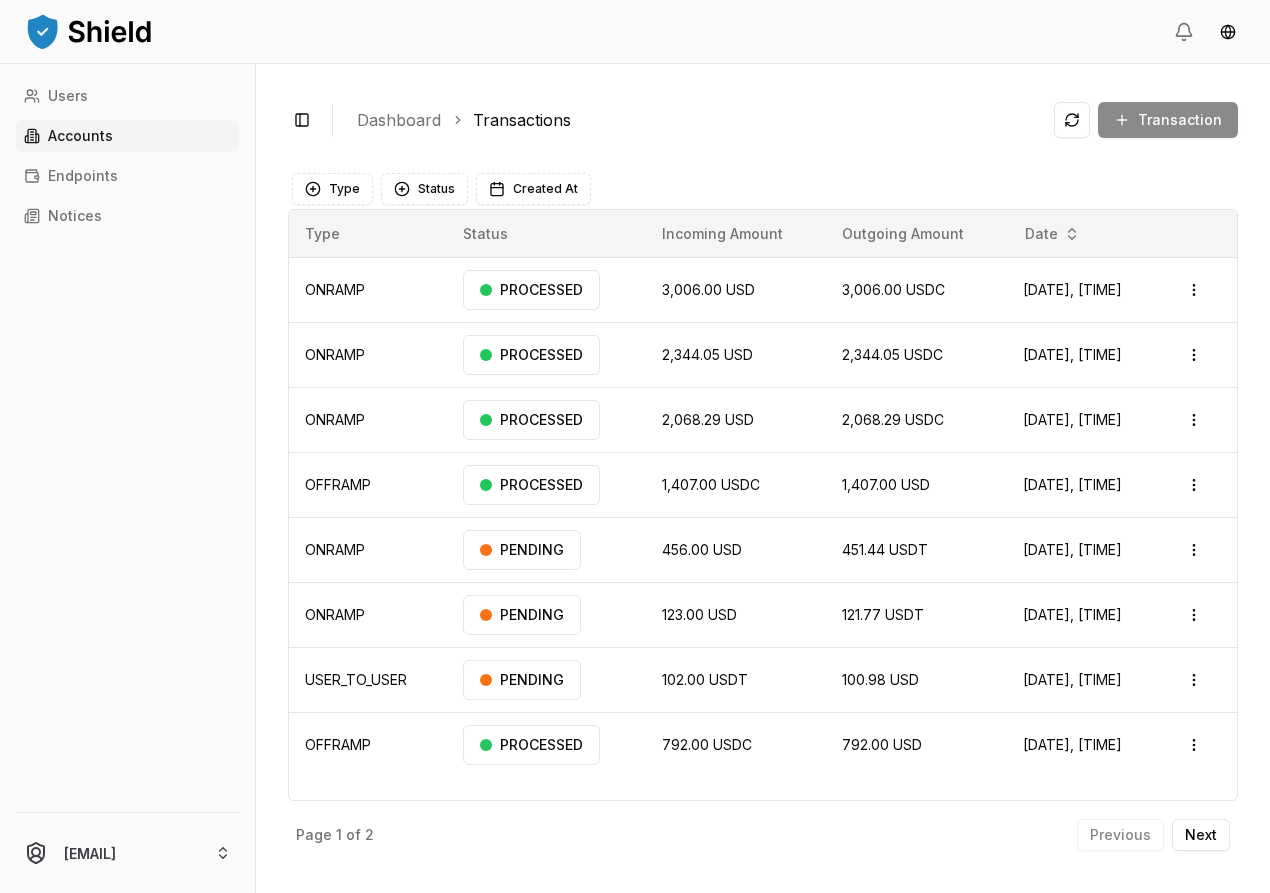click on "Accounts" at bounding box center (127, 136) 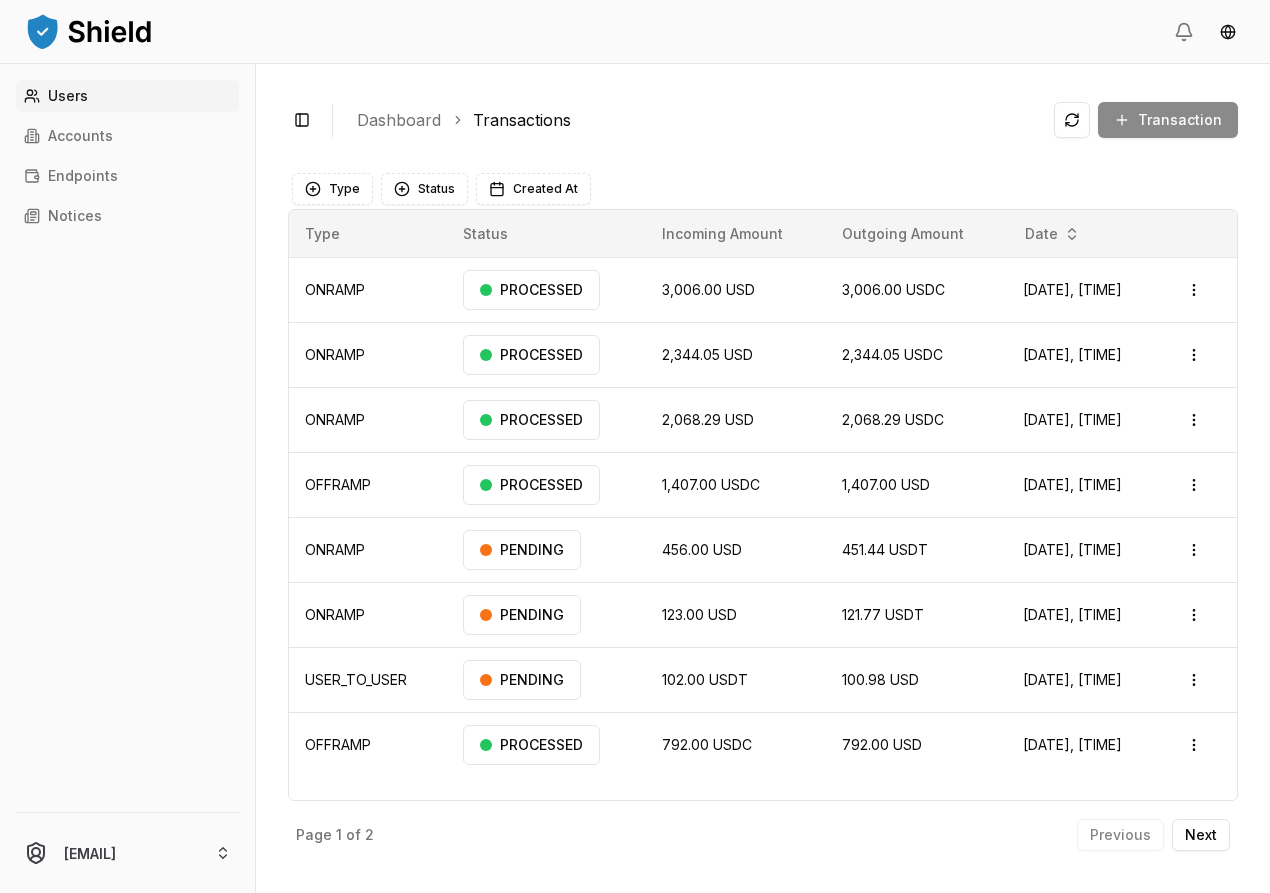 click on "Users" at bounding box center [127, 96] 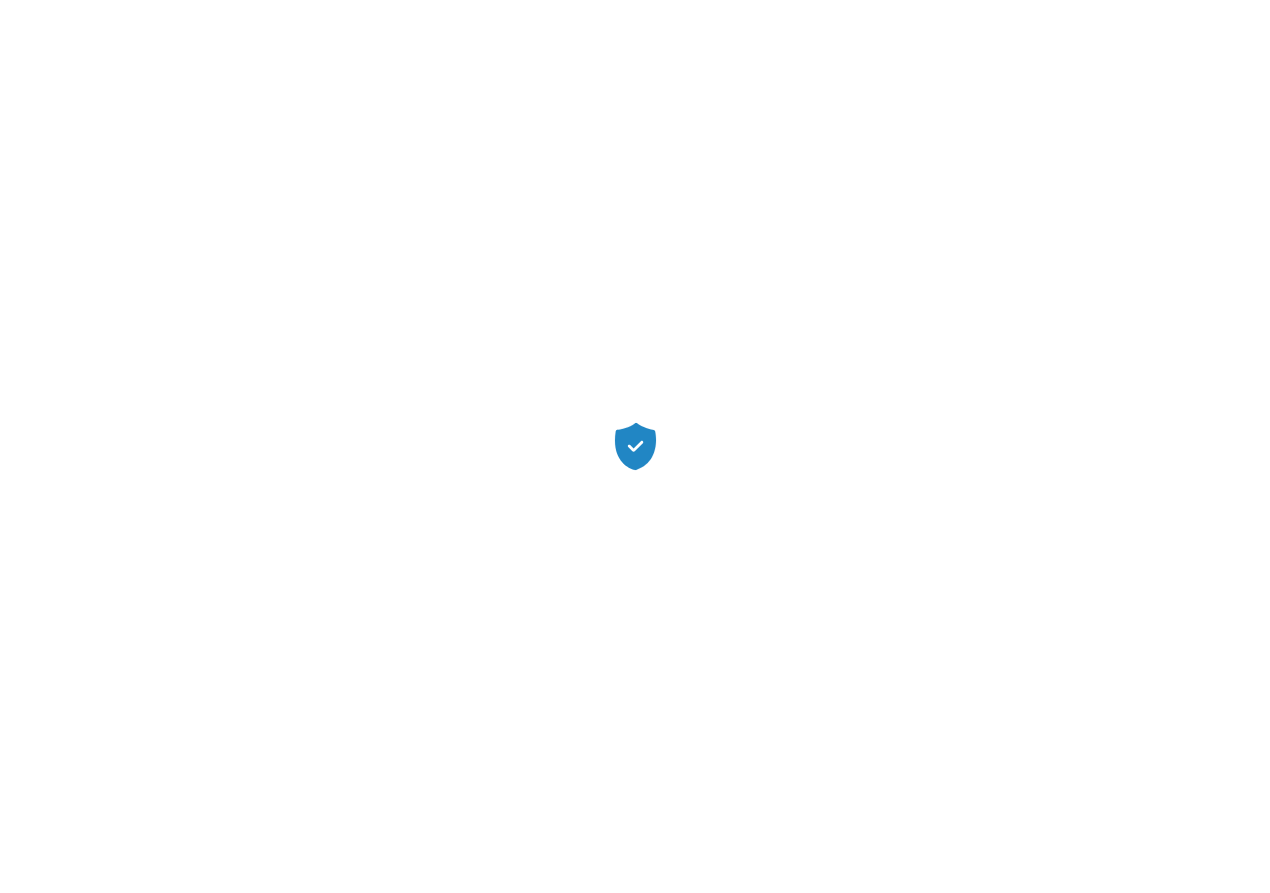 scroll, scrollTop: 0, scrollLeft: 0, axis: both 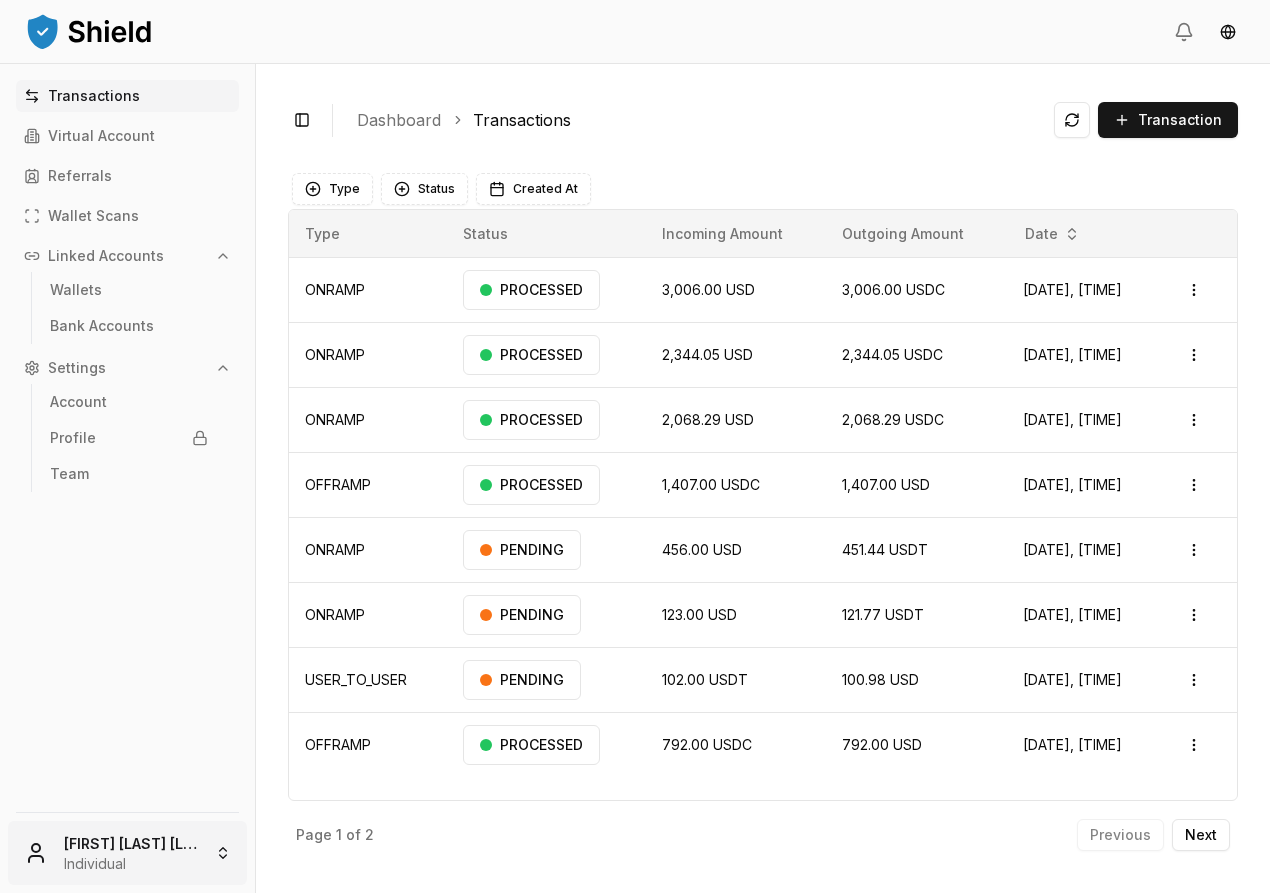 click on "Transactions Virtual Account Referrals Wallet Scans Linked Accounts Wallets Bank Accounts Settings Account Profile Team [FIRST] [LAST] Individual Toggle Sidebar Dashboard Transactions   Transaction ONRAMP   3,006.00 USD   3,006.00 USDC [DATE], [TIME] PROCESSED Open menu ONRAMP   2,344.05 USD   2,344.05 USDC [DATE], [TIME] PROCESSED Open menu ONRAMP   2,068.29 USD   2,068.29 USDC [DATE], [TIME] PROCESSED Open menu OFFRAMP   1,407.00 USDC   1,407.00 USD [DATE], [TIME] PROCESSED Open menu ONRAMP   456.00 USD   451.44 USDT [DATE], [TIME] PENDING Open menu ONRAMP   123.00 USD   121.77 USDT [DATE], [TIME] PENDING Open menu USER_TO_USER   102.00 USDT   100.98 USD [DATE], [TIME] PENDING Open menu OFFRAMP   792.00 USDC   792.00 USD [DATE], [TIME] PROCESSED Open menu Page 1 of 2 Previous Next Type Status Created At Type Status Incoming Amount Outgoing Amount Date   ONRAMP   PROCESSED   3,006.00   USD   3,006.00   USDC   [DATE], [TIME]   Open menu" at bounding box center (635, 446) 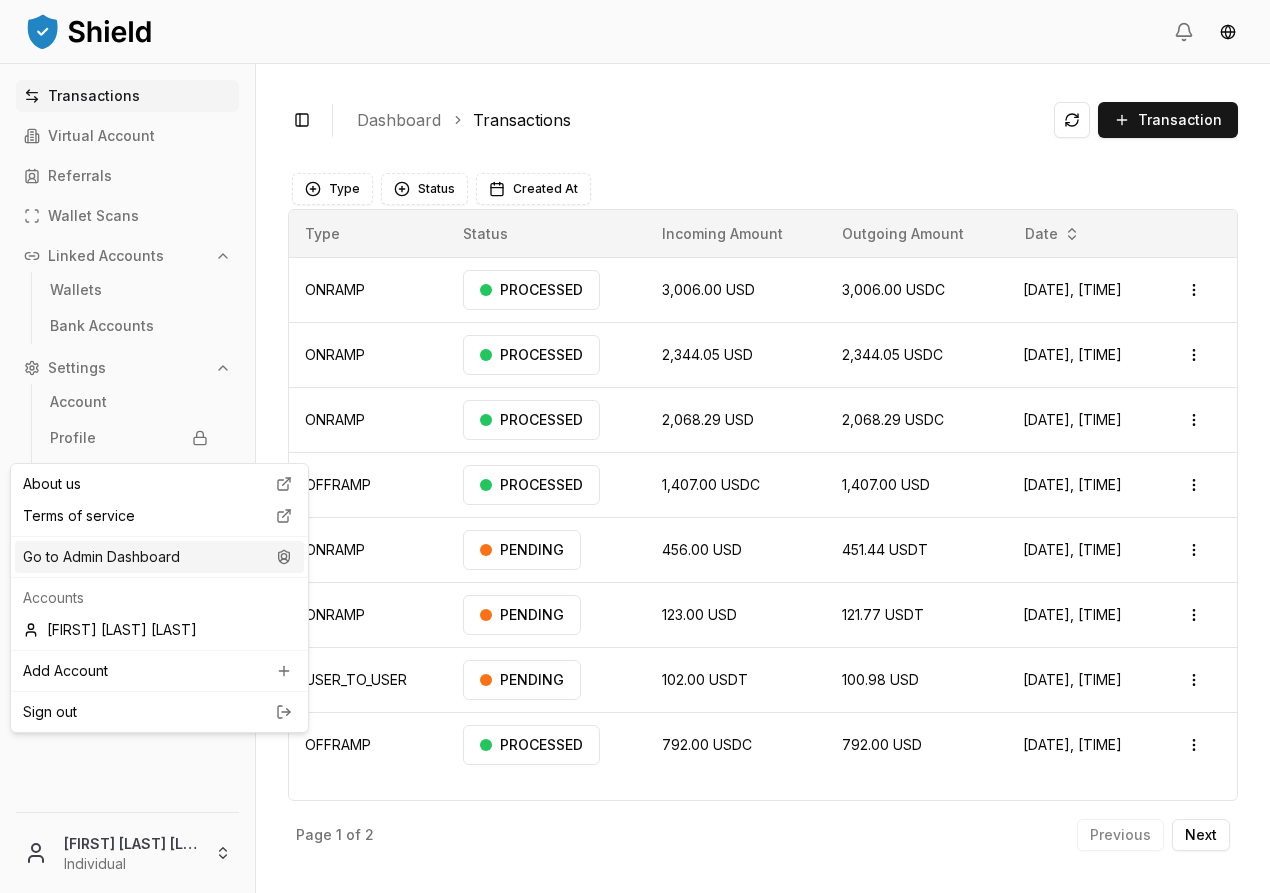 click on "Go to Admin Dashboard" at bounding box center [159, 557] 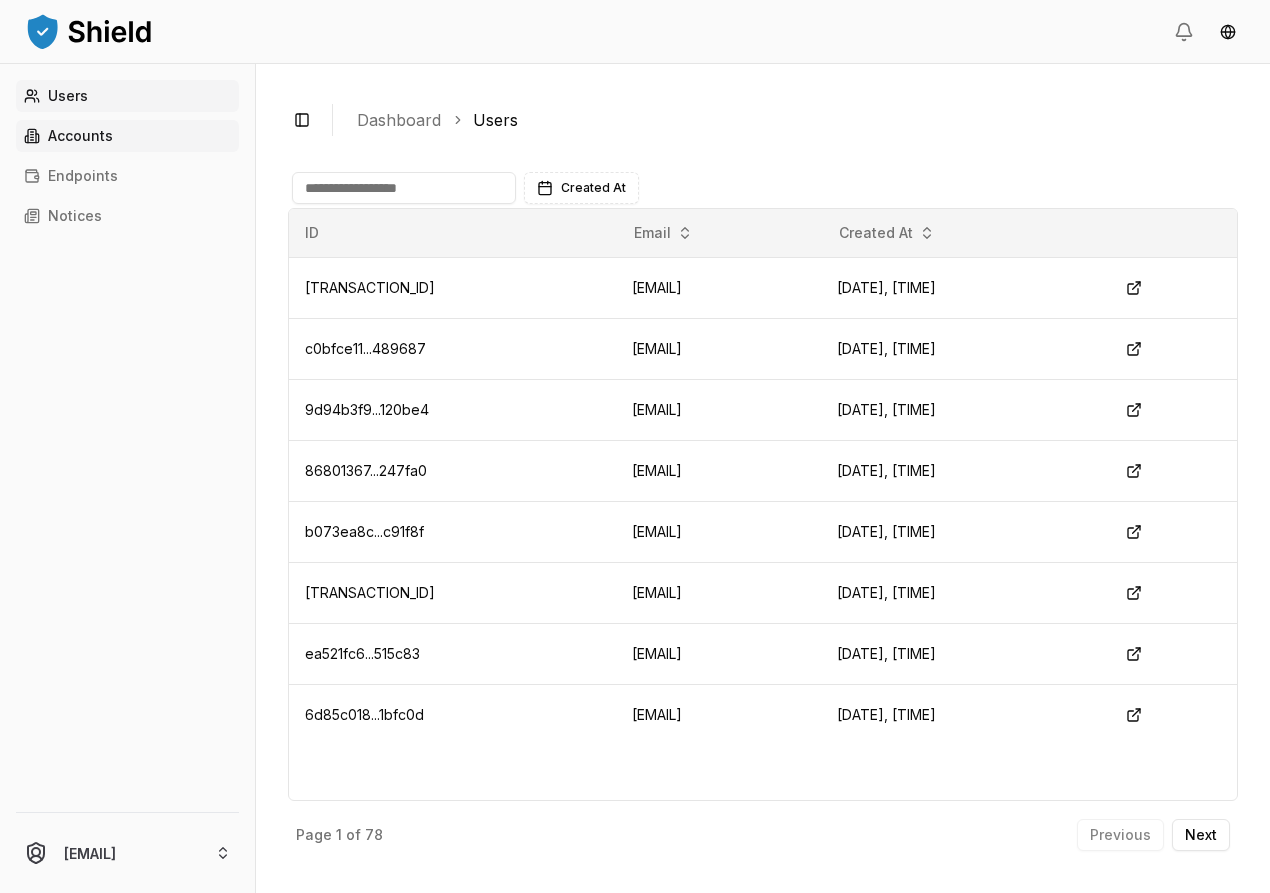 click on "Accounts" at bounding box center [127, 136] 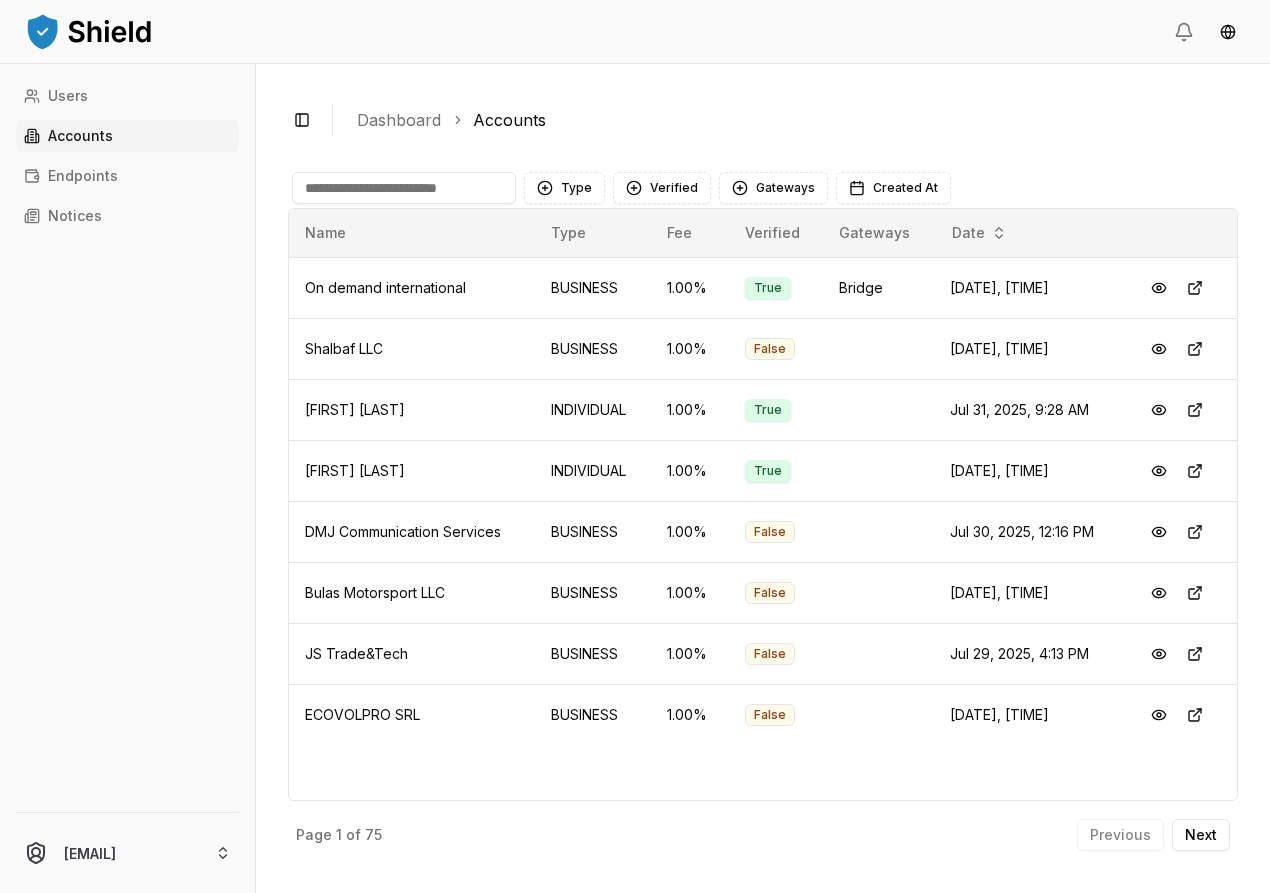 click at bounding box center [404, 188] 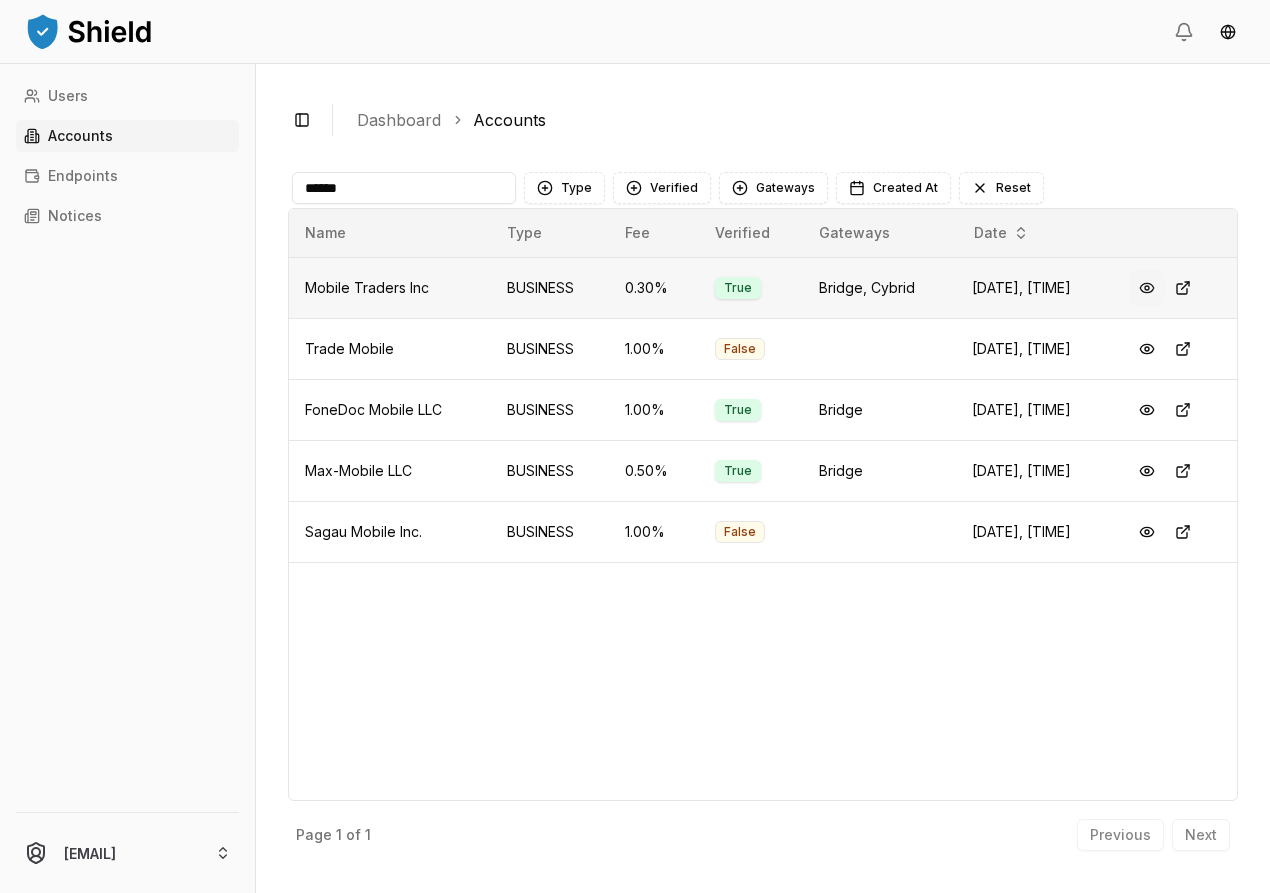 type on "******" 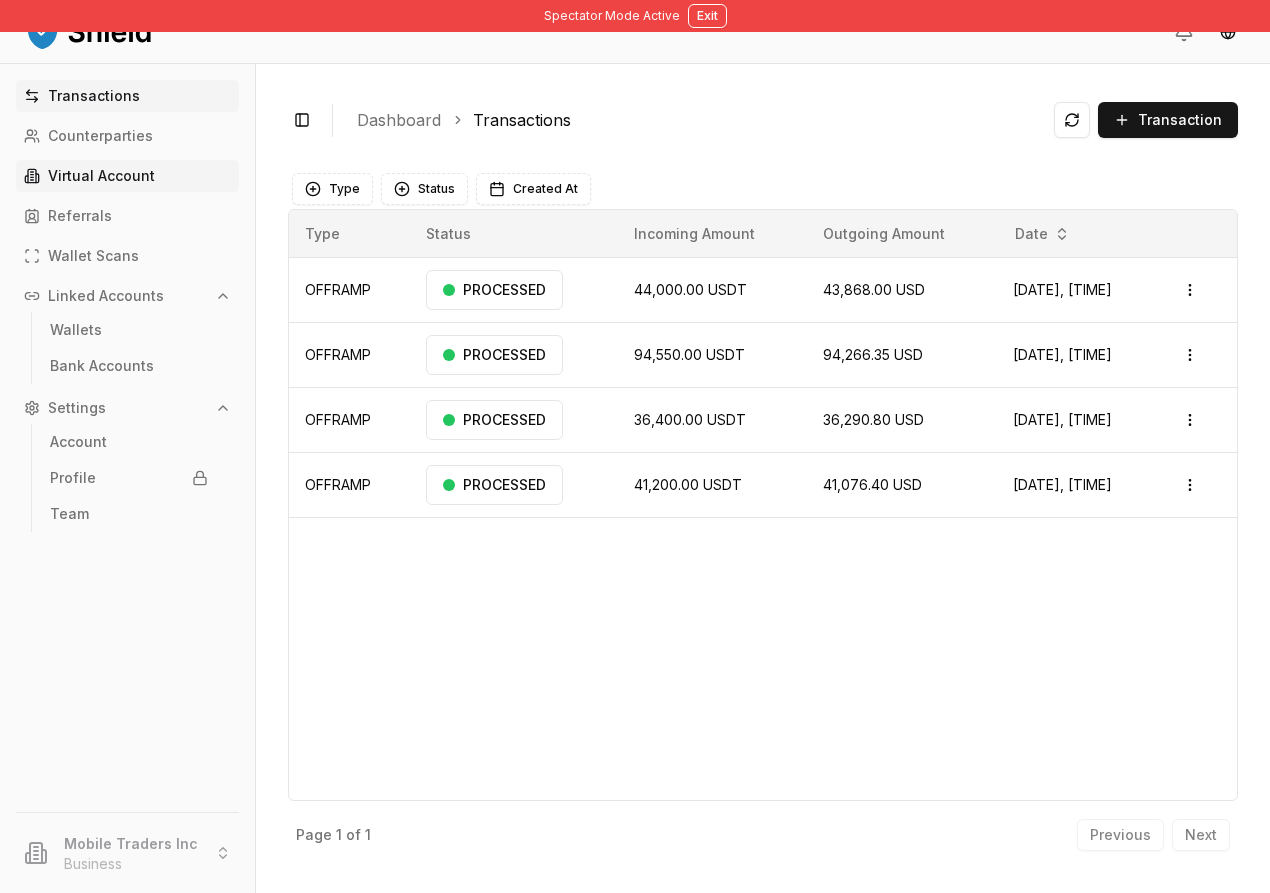 click on "Virtual Account" at bounding box center [127, 176] 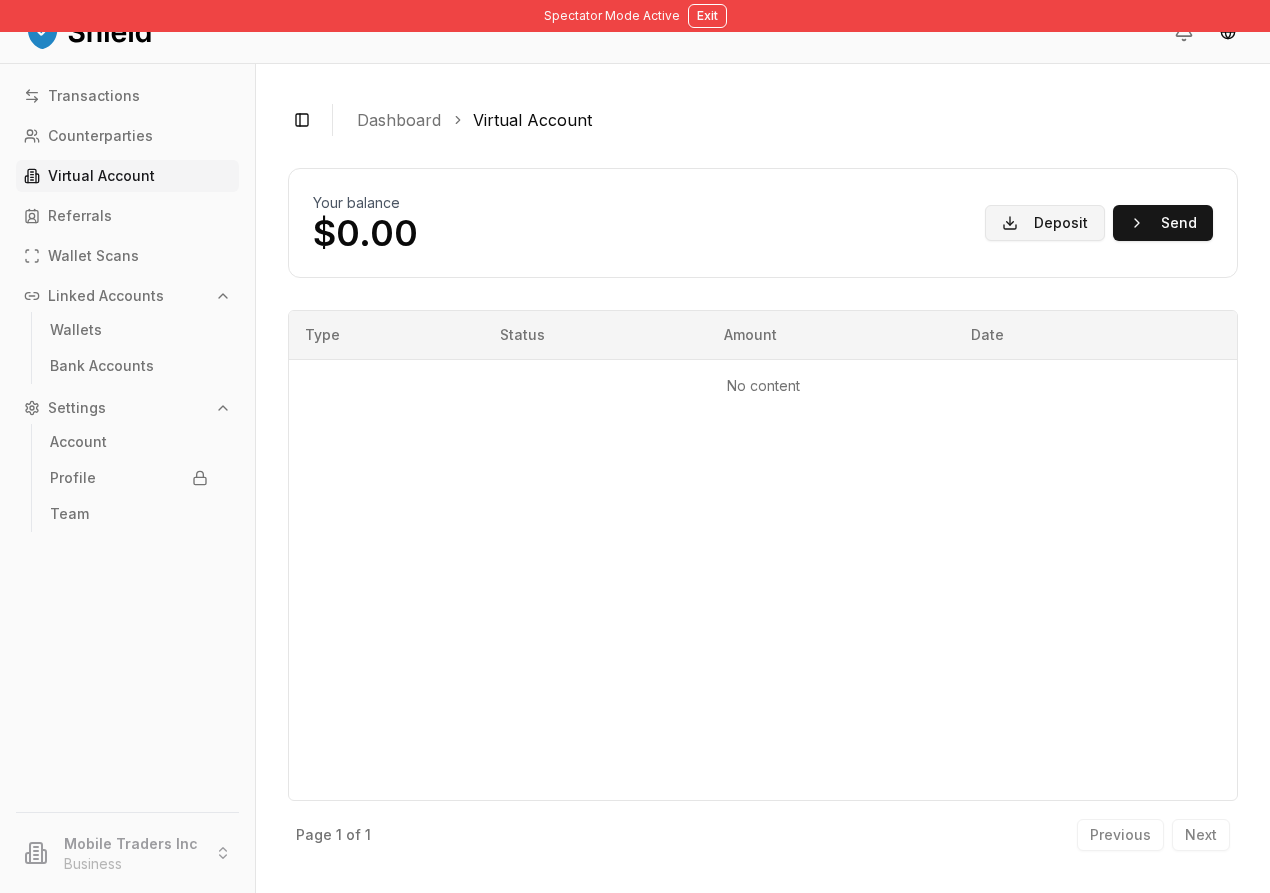 click on "Deposit" at bounding box center (1045, 223) 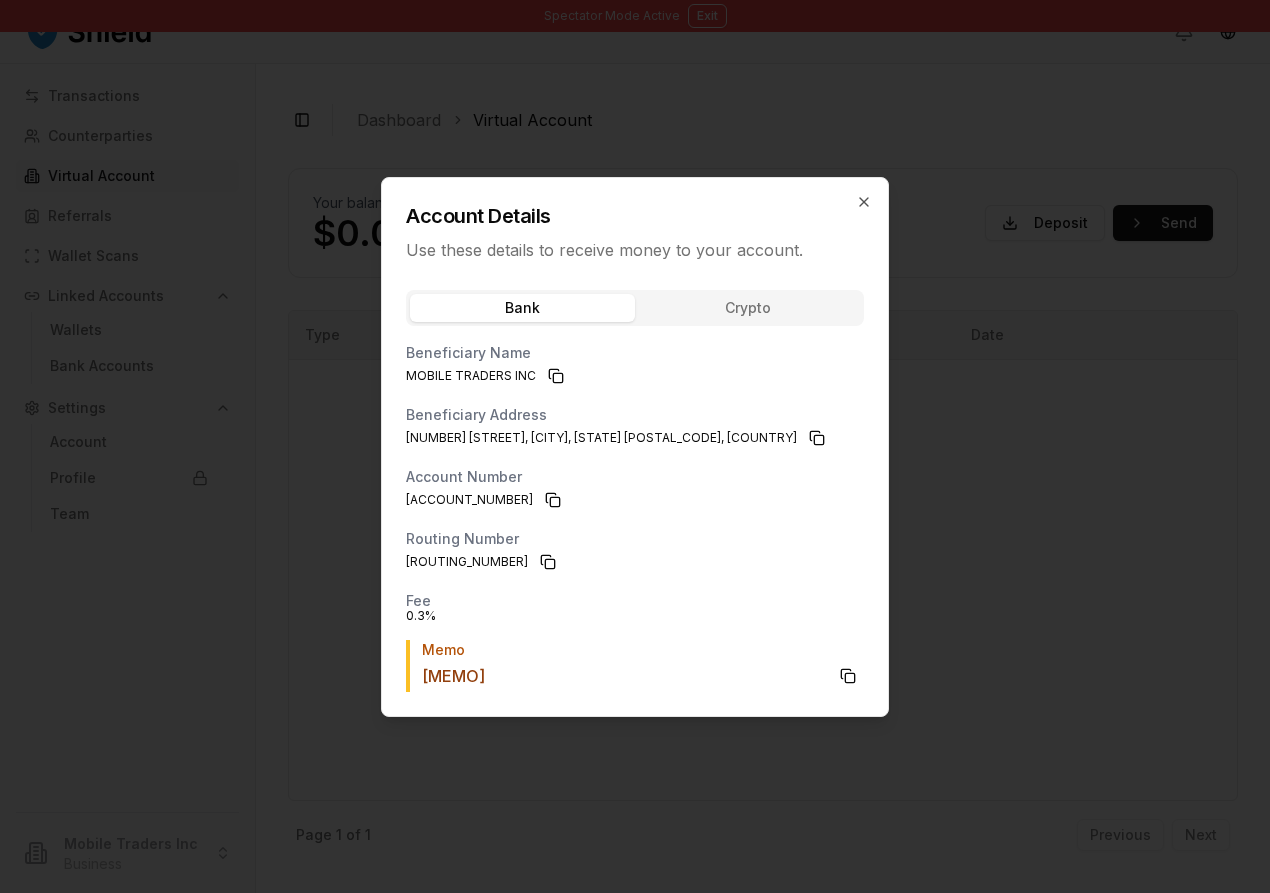 click on "Bank Crypto Beneficiary Name MOBILE TRADERS INC Beneficiary Address [NUMBER] [STREET], [CITY], [STATE] [POSTAL_CODE], [COUNTRY] Account Number [ACCOUNT_NUMBER] Routing Number [ROUTING_NUMBER] Fee 0.3 % Memo [MEMO]" at bounding box center (635, 497) 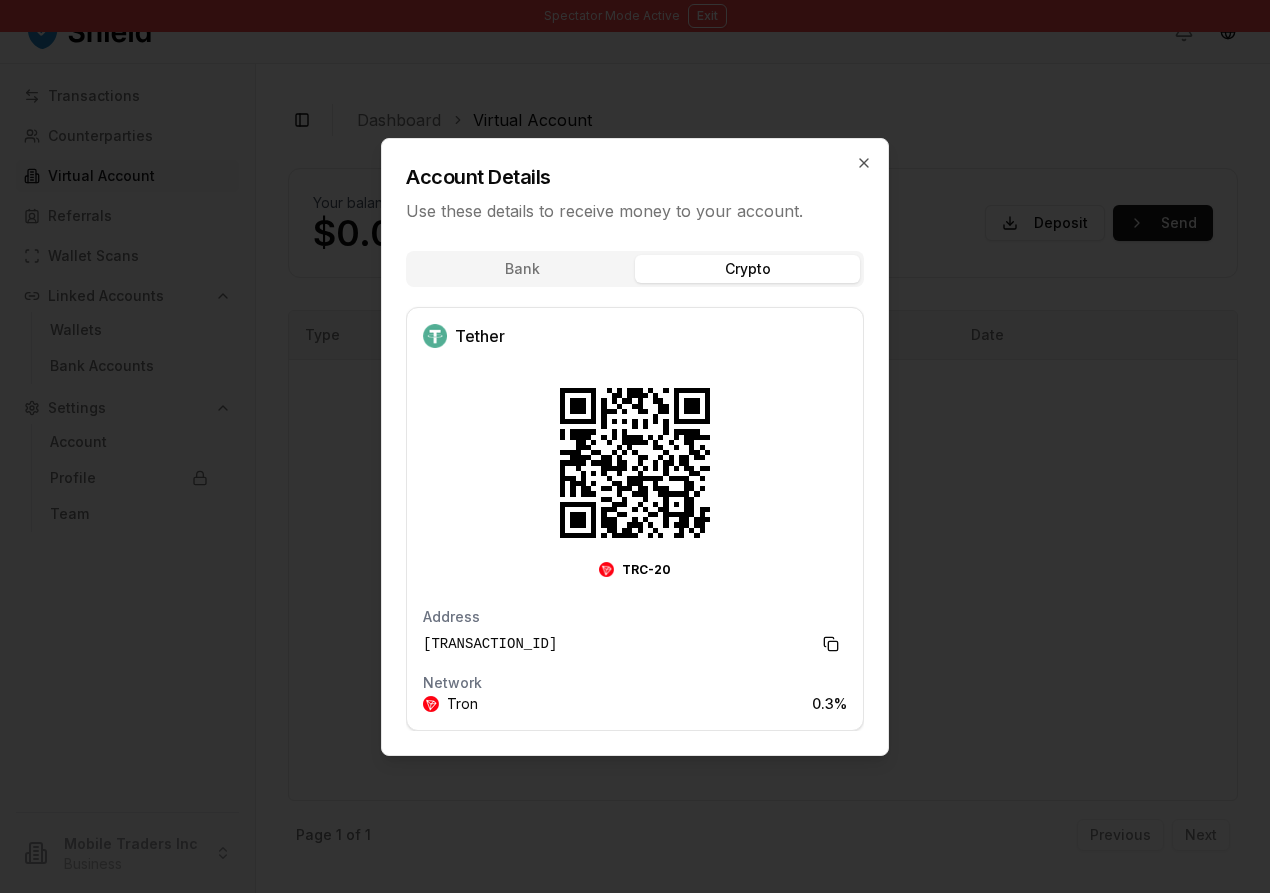 scroll, scrollTop: 7, scrollLeft: 0, axis: vertical 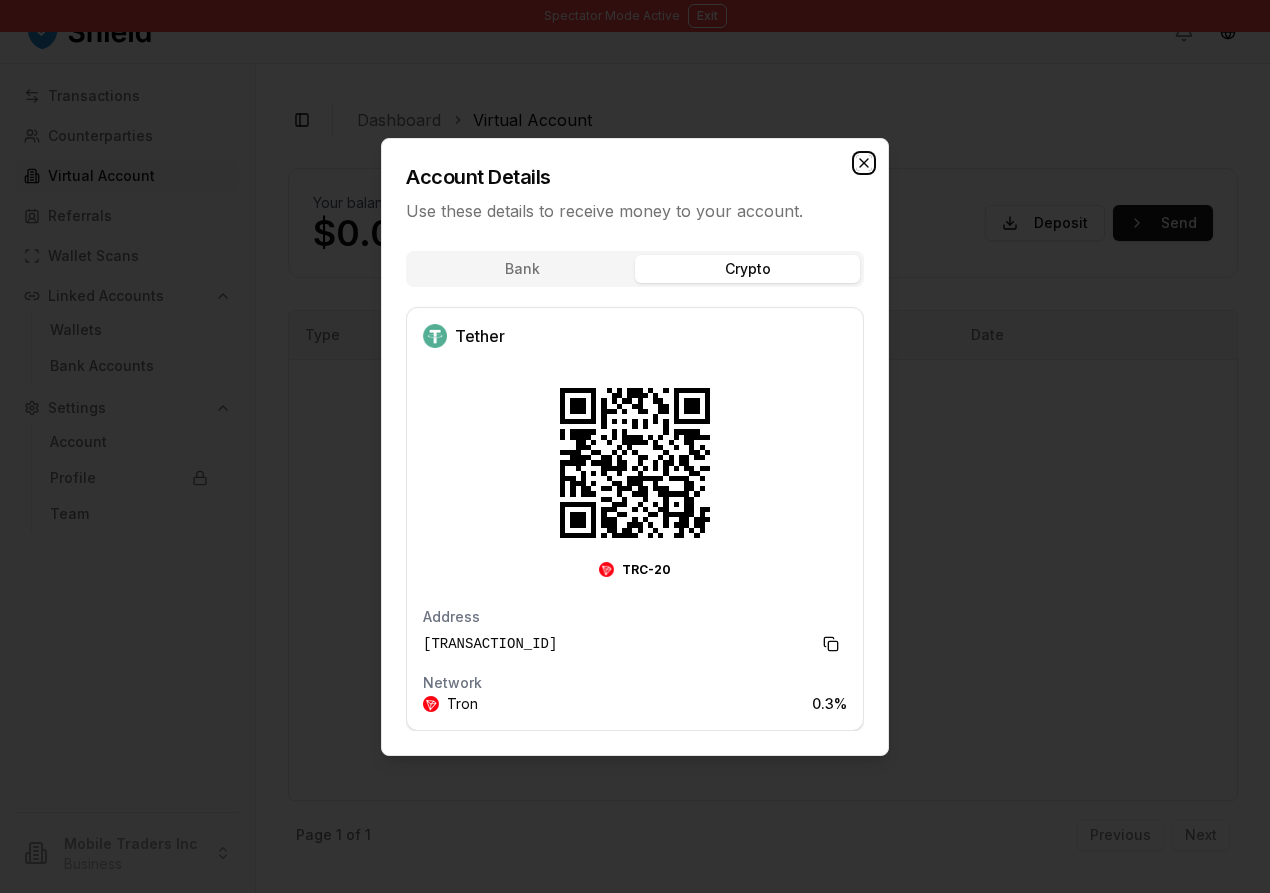 click 